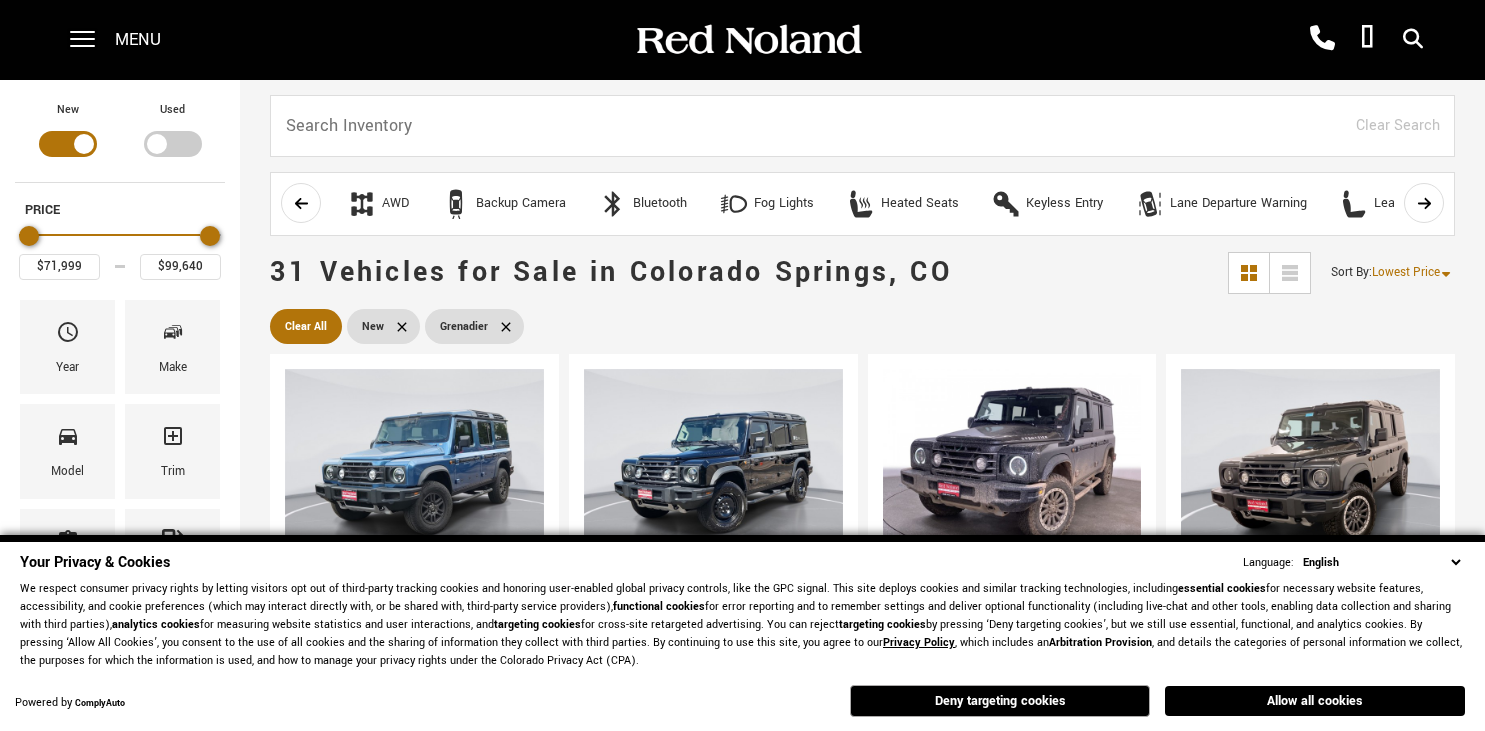 scroll, scrollTop: 0, scrollLeft: 0, axis: both 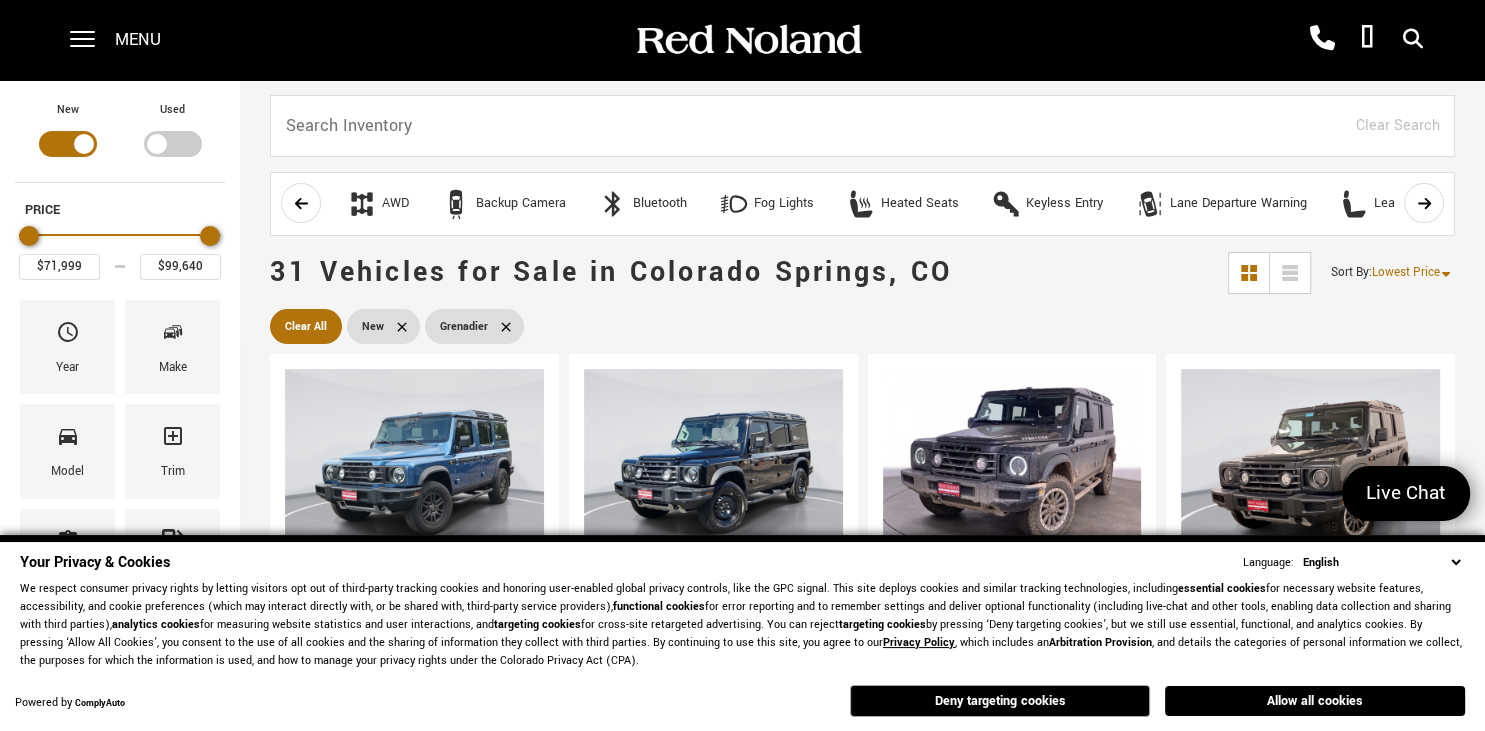 click at bounding box center (1446, 271) 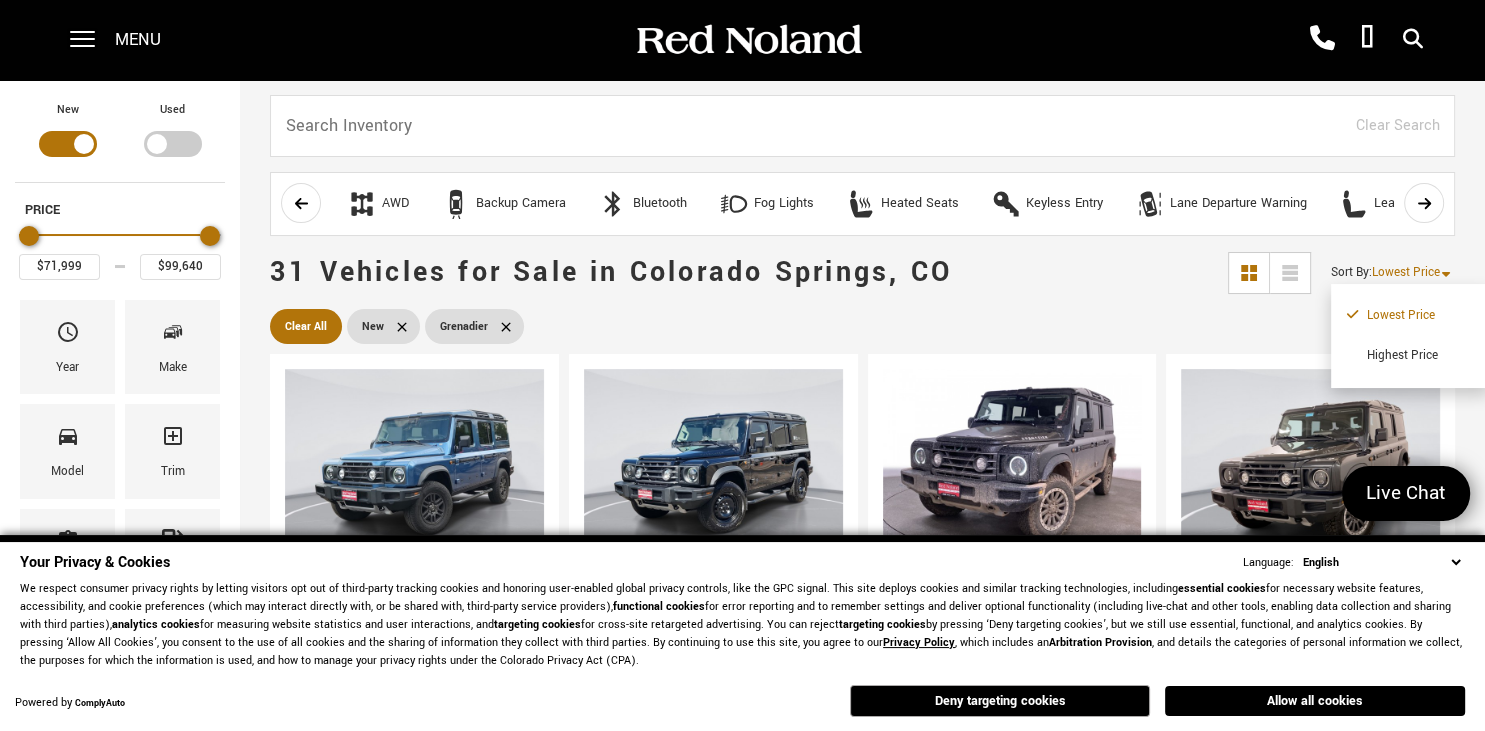 click on "Clear All New Grenadier" at bounding box center (862, 326) 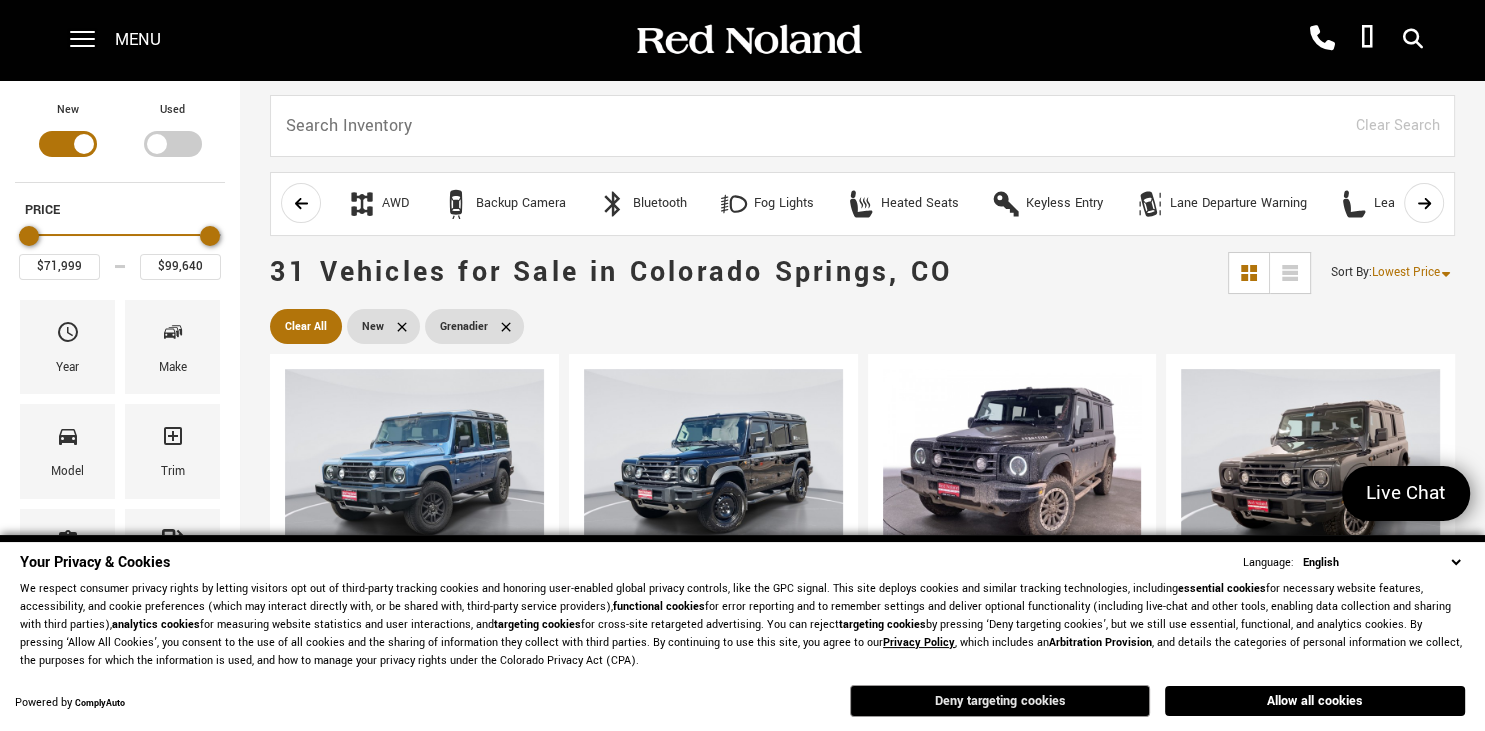 click on "Deny targeting cookies" at bounding box center (1000, 701) 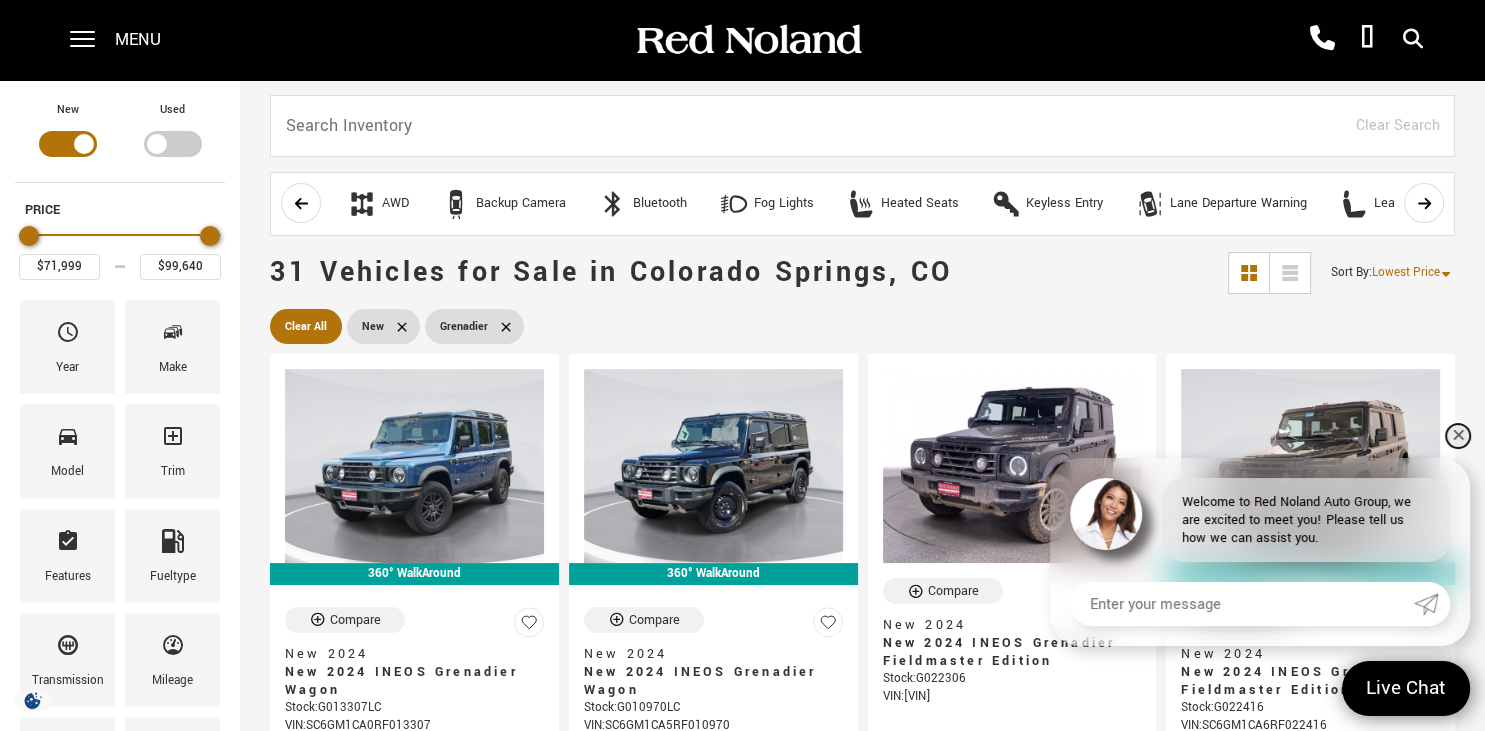 click on "✕" at bounding box center (1458, 436) 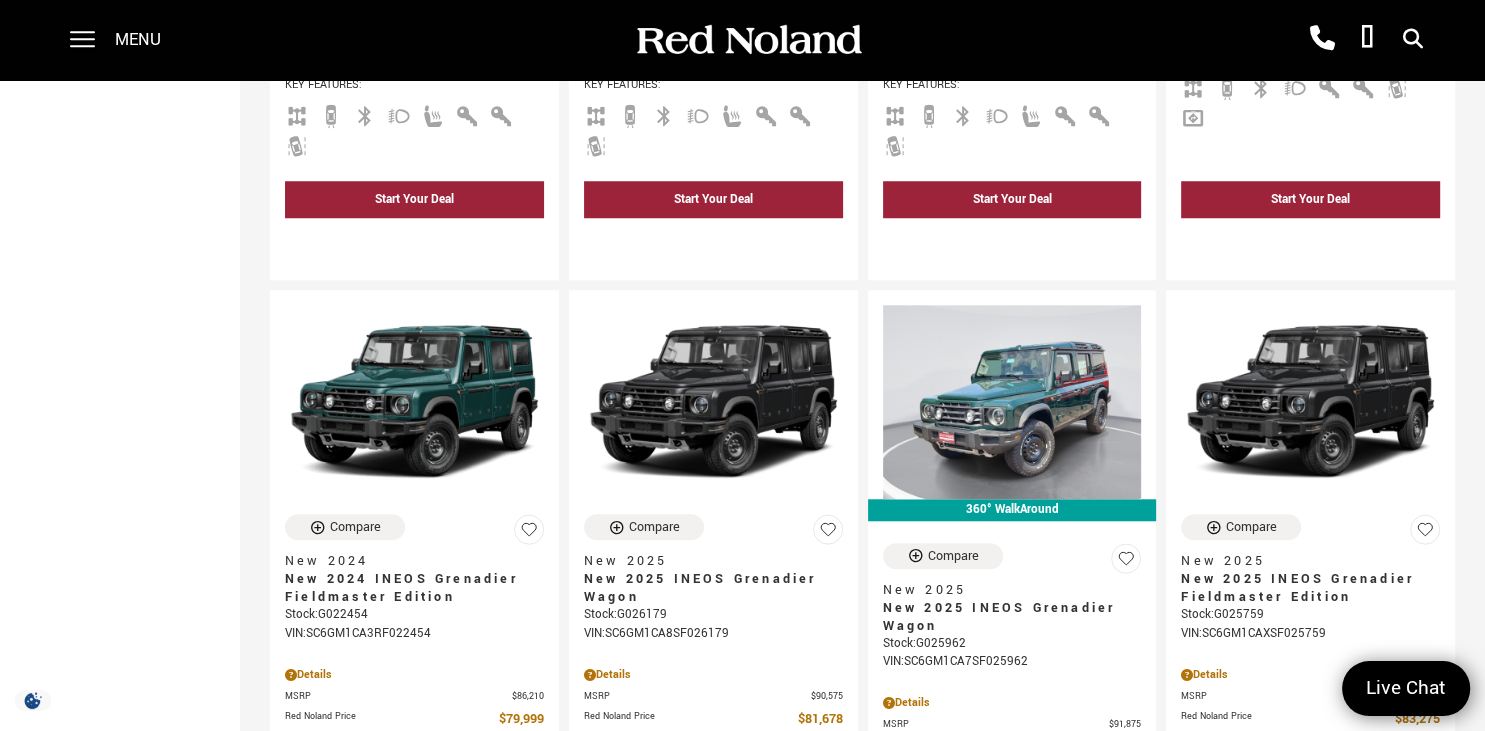 scroll, scrollTop: 1595, scrollLeft: 0, axis: vertical 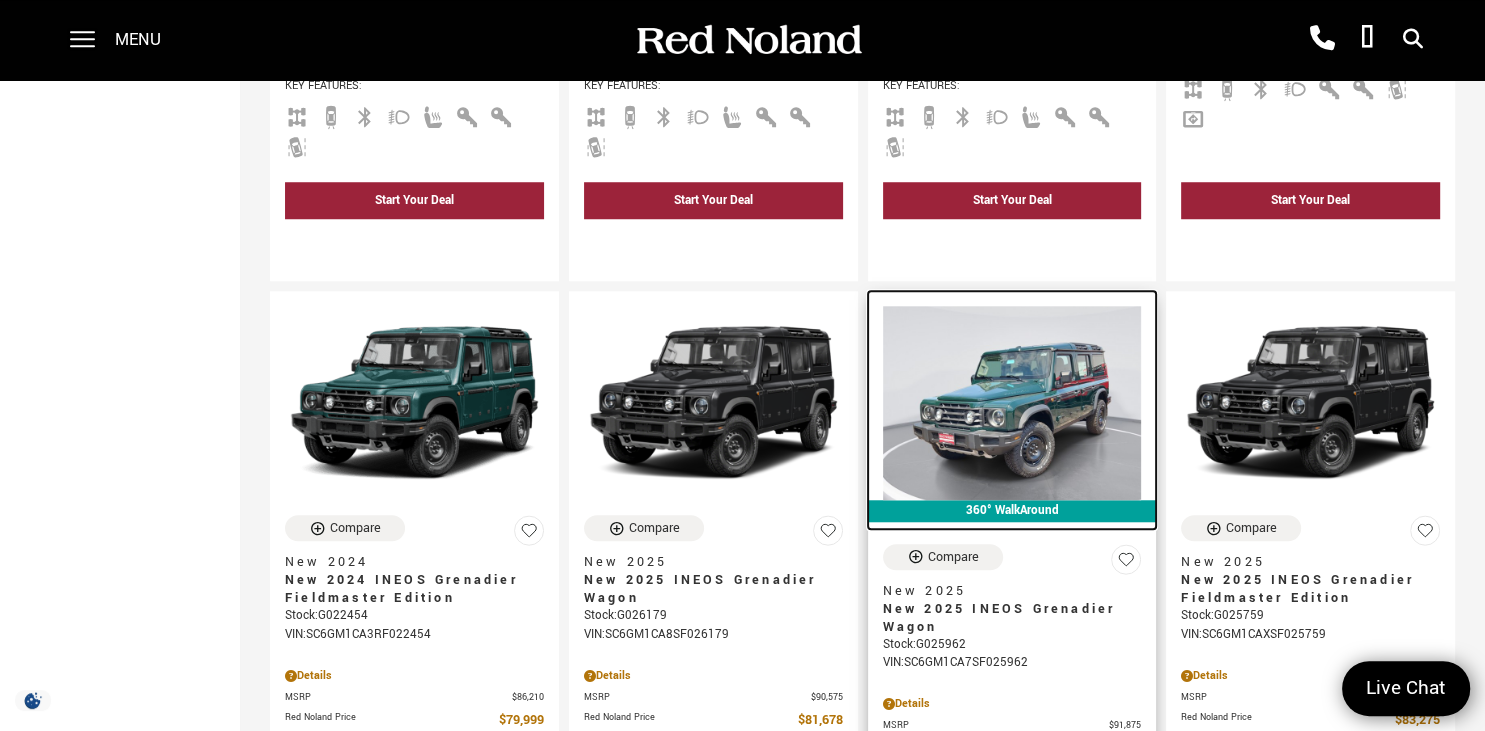 click at bounding box center (1012, 403) 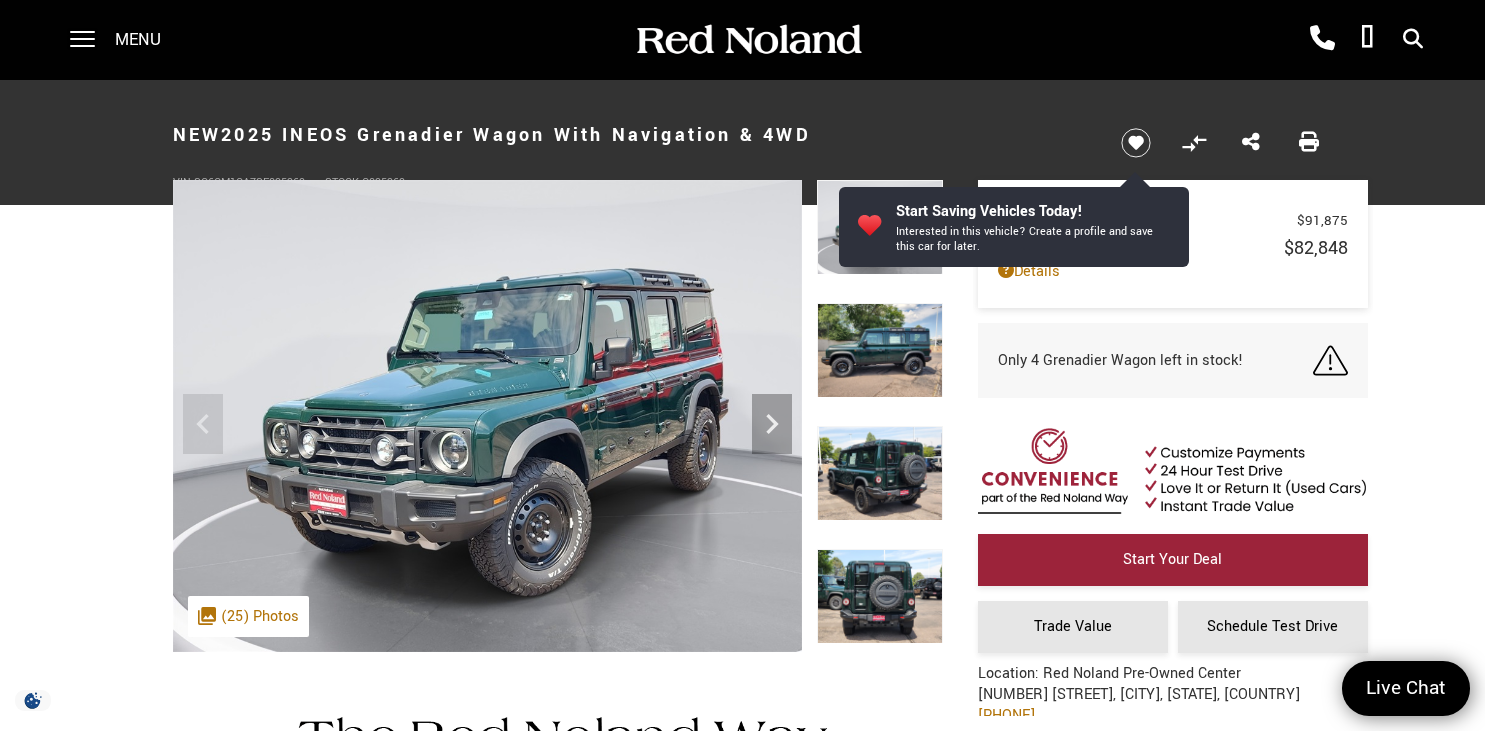 scroll, scrollTop: 0, scrollLeft: 0, axis: both 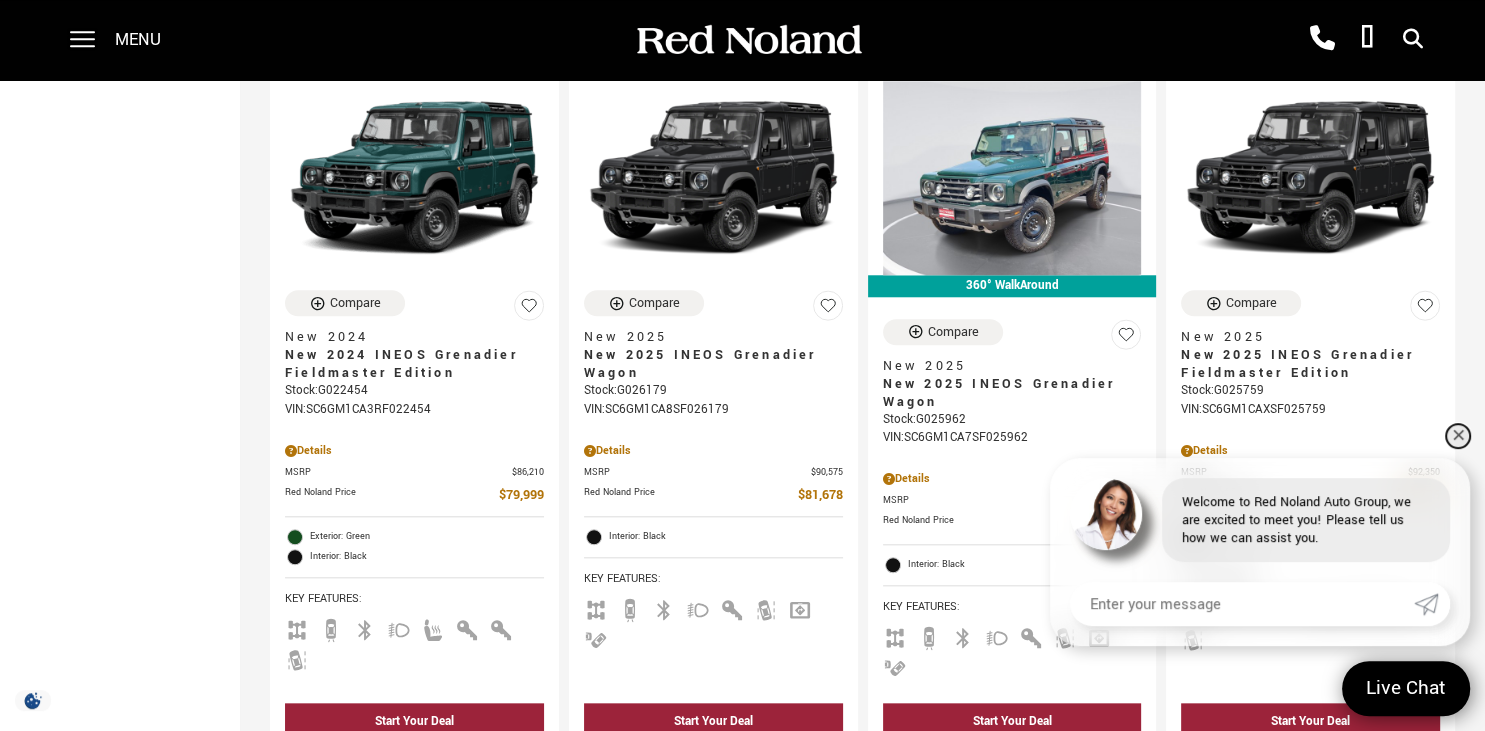 click on "✕" at bounding box center [1458, 436] 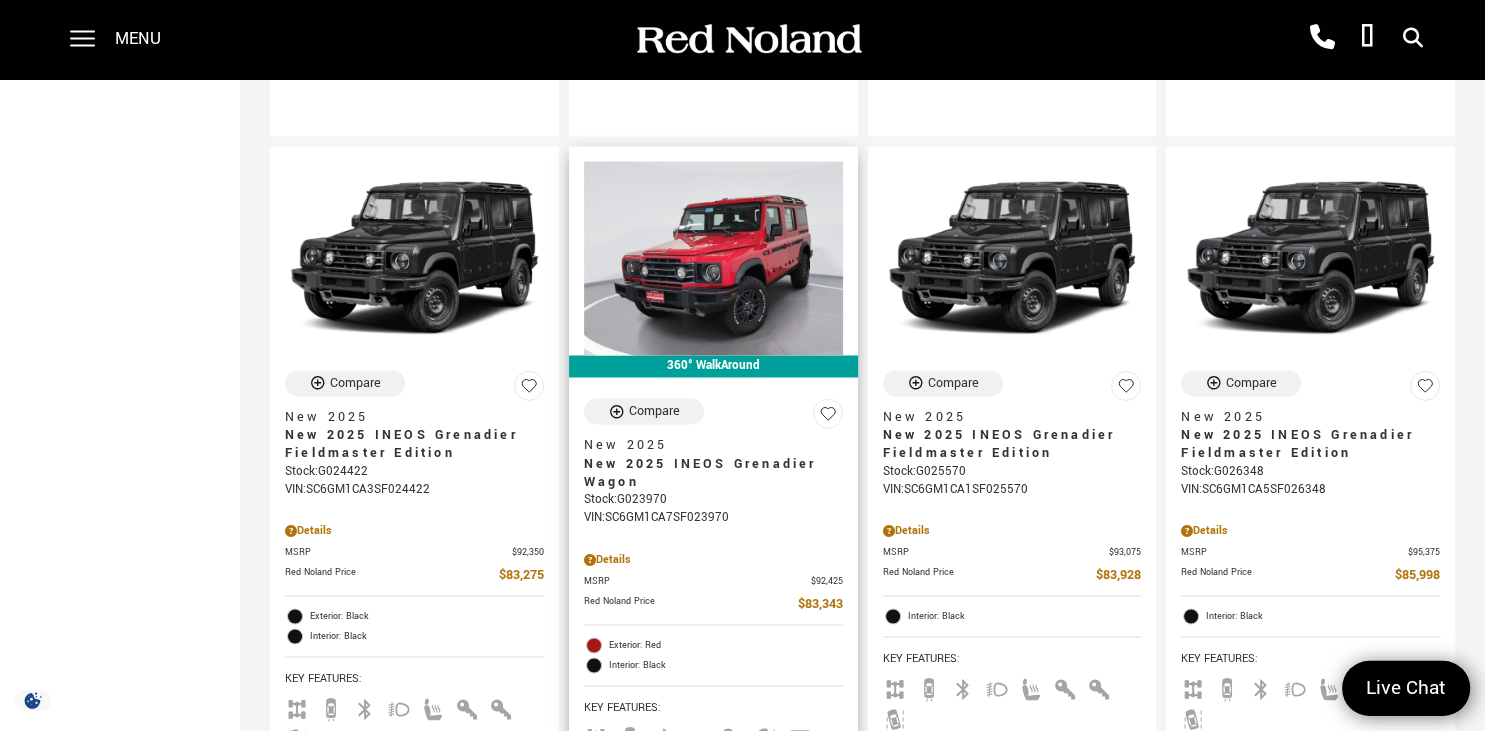 scroll, scrollTop: 3251, scrollLeft: 0, axis: vertical 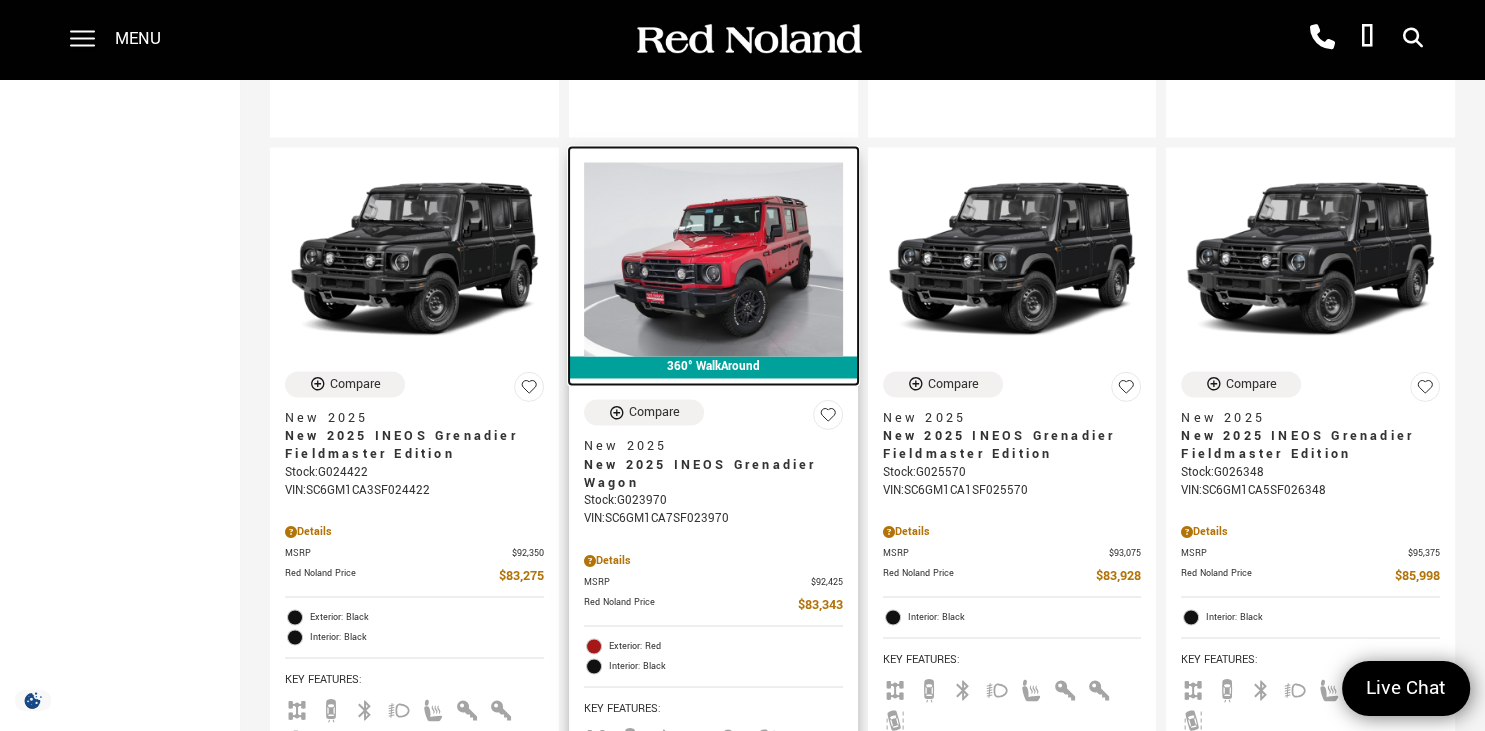 click at bounding box center (713, 260) 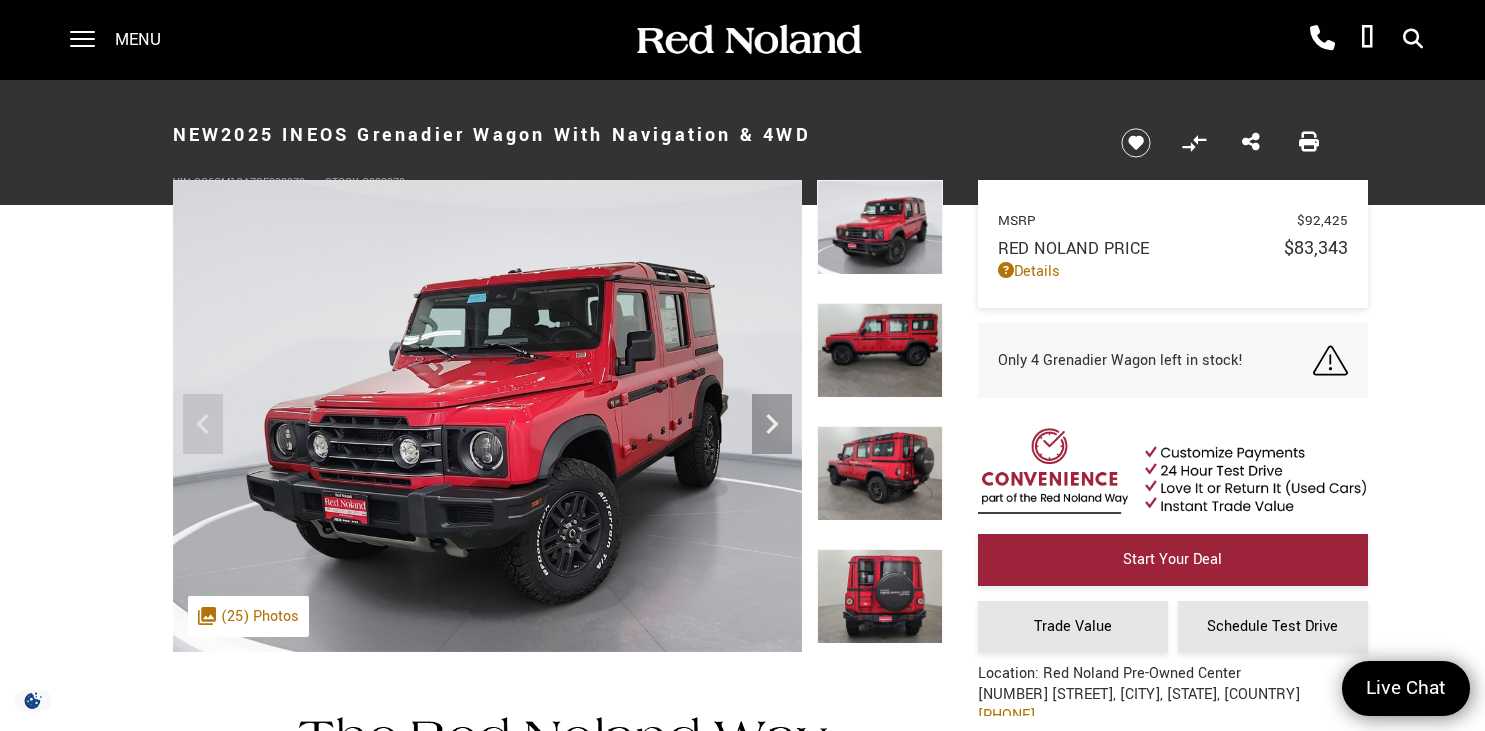 scroll, scrollTop: 0, scrollLeft: 0, axis: both 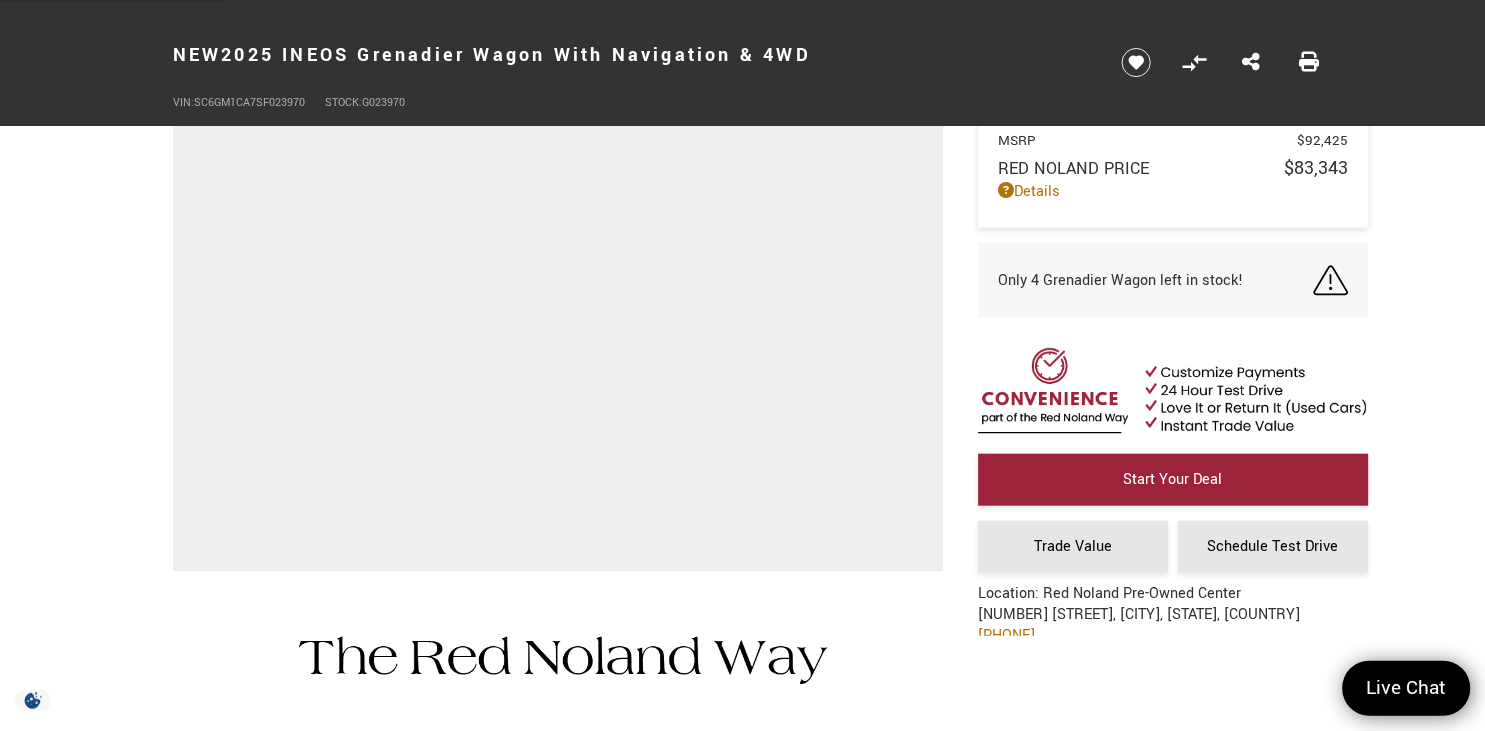click on "MSRP
$92,425
Red Noland Price
$83,343
Disclaimer:
Tax, Title, and License not included in vehicle prices shown and must be paid by the purchaser or leasee. While great effort is made to ensure the accuracy of the information on this site, errors do occur so please verify final information and pricing with a customer service rep. This is easily done by calling us at 719-237-6891 or by visiting us at the dealership.
**With approved credit. Terms may vary. Monthly payments are only estimates derived from the vehicle price with a 72 month term, 4.9% interest and 20% downpayment.
Details" at bounding box center [1143, 229] 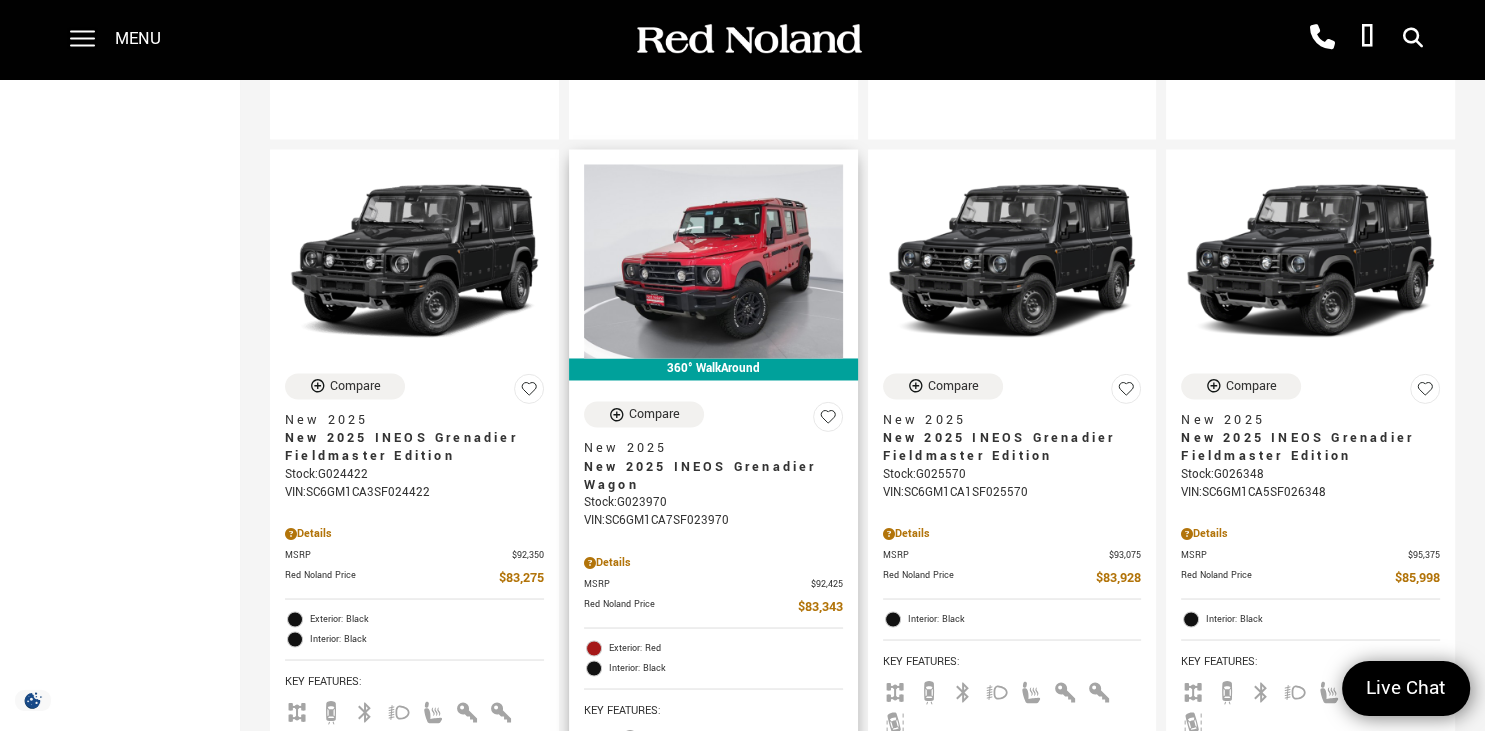 scroll, scrollTop: 3243, scrollLeft: 0, axis: vertical 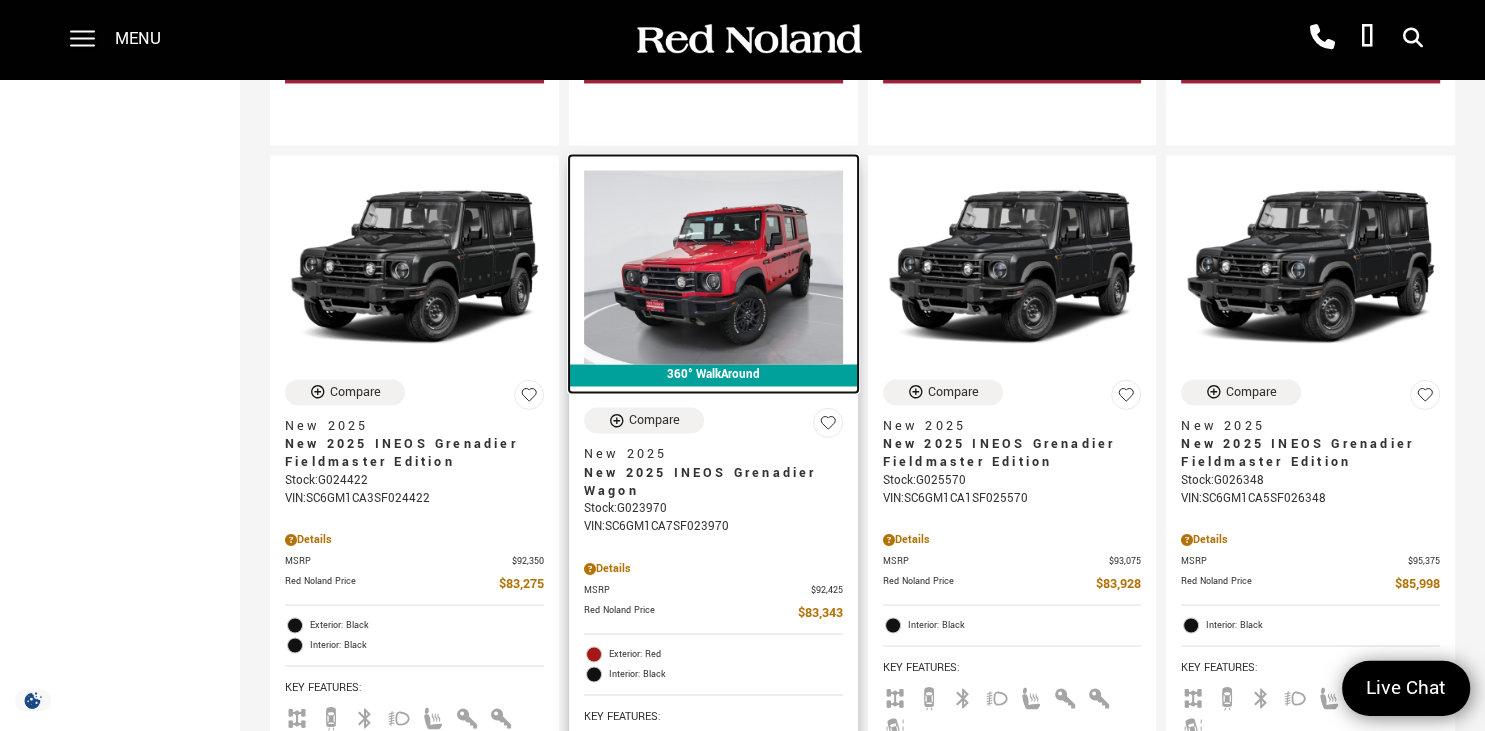 click at bounding box center (713, 268) 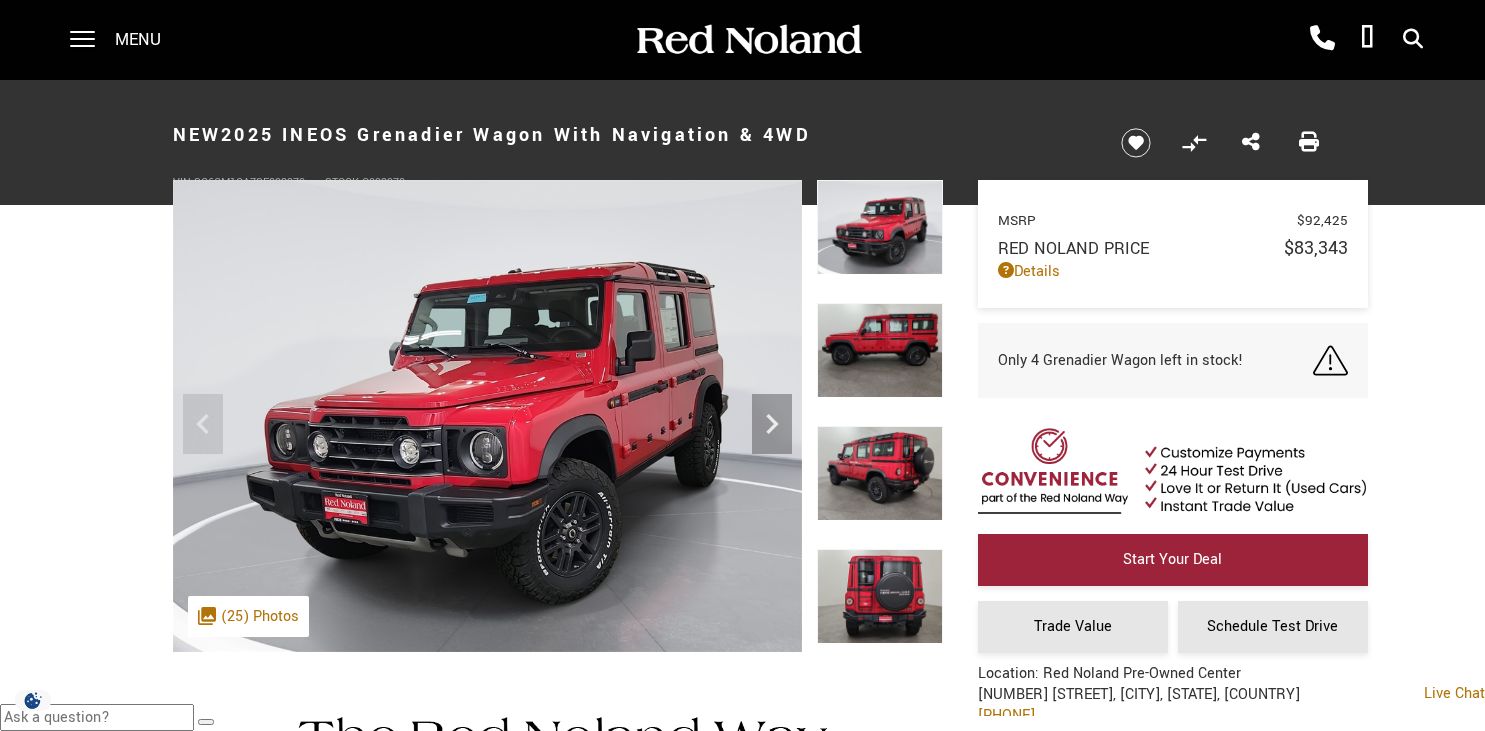 scroll, scrollTop: 0, scrollLeft: 0, axis: both 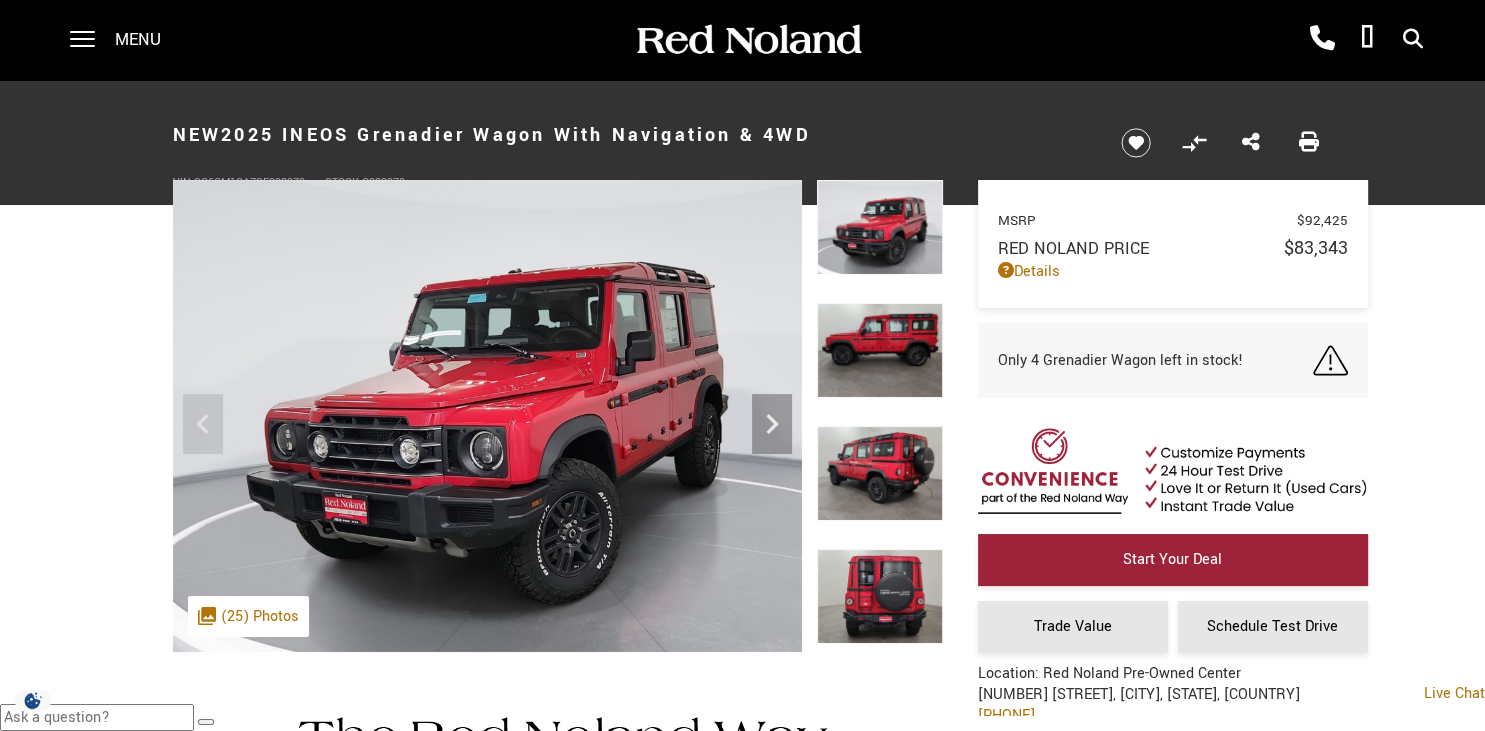 click at bounding box center [487, 416] 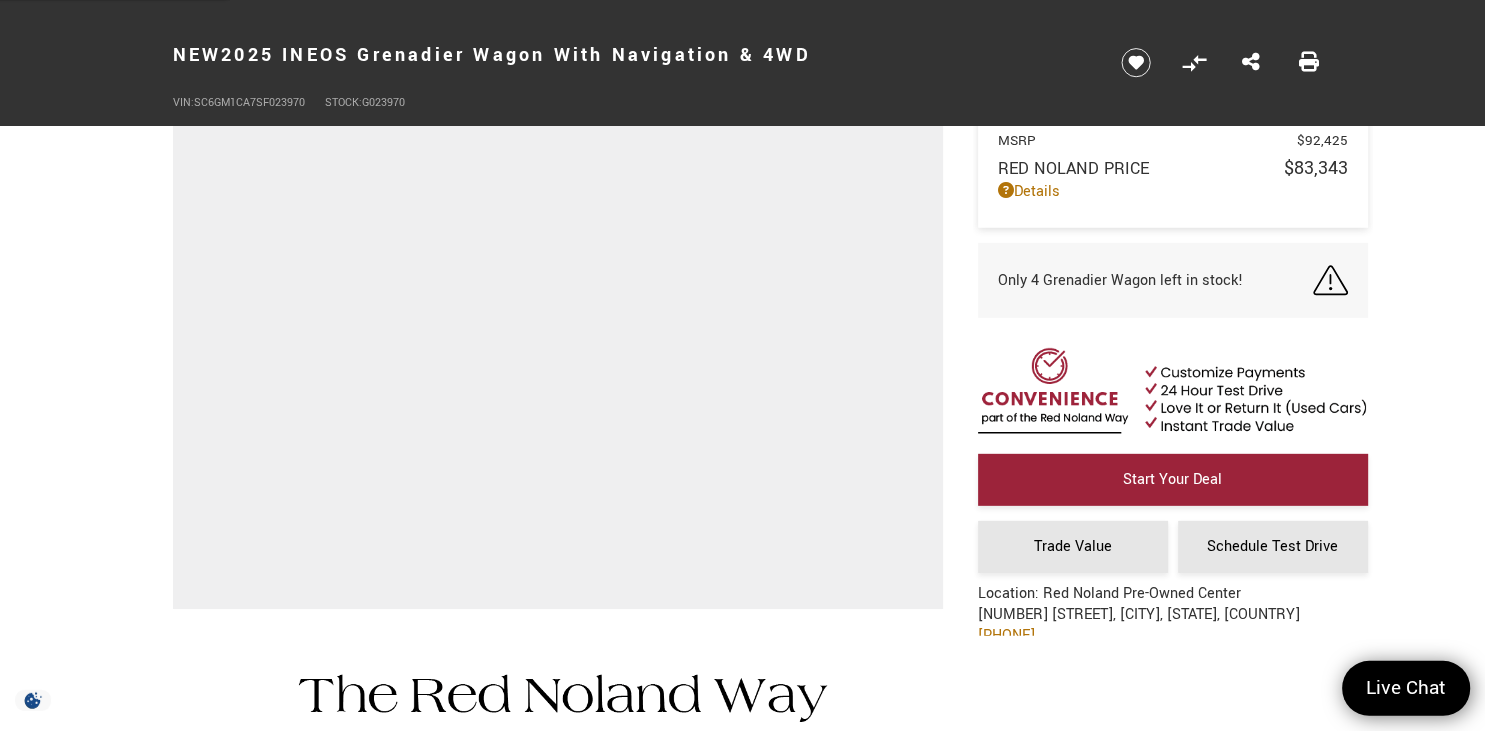 scroll, scrollTop: 151, scrollLeft: 0, axis: vertical 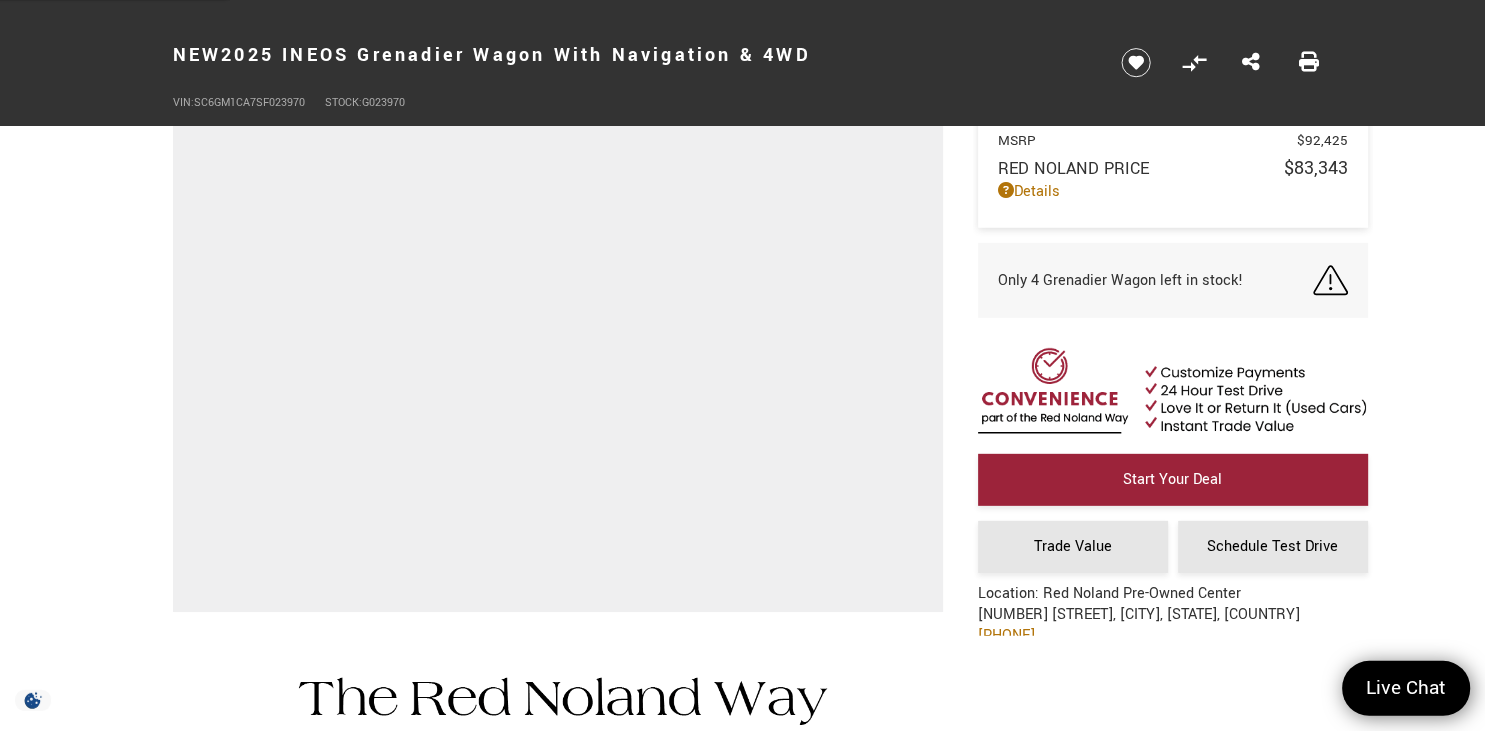 click on "MSRP
$92,425
Red Noland Price
$83,343
Disclaimer:
Tax, Title, and License not included in vehicle prices shown and must be paid by the purchaser or leasee. While great effort is made to ensure the accuracy of the information on this site, errors do occur so please verify final information and pricing with a customer service rep. This is easily done by calling us at [PHONE] or by visiting us at the dealership.
**With approved credit. Terms may vary. Monthly payments are only estimates derived from the vehicle price with a 72 month term, 4.9% interest and 20% downpayment.
Details" at bounding box center (1143, 270) 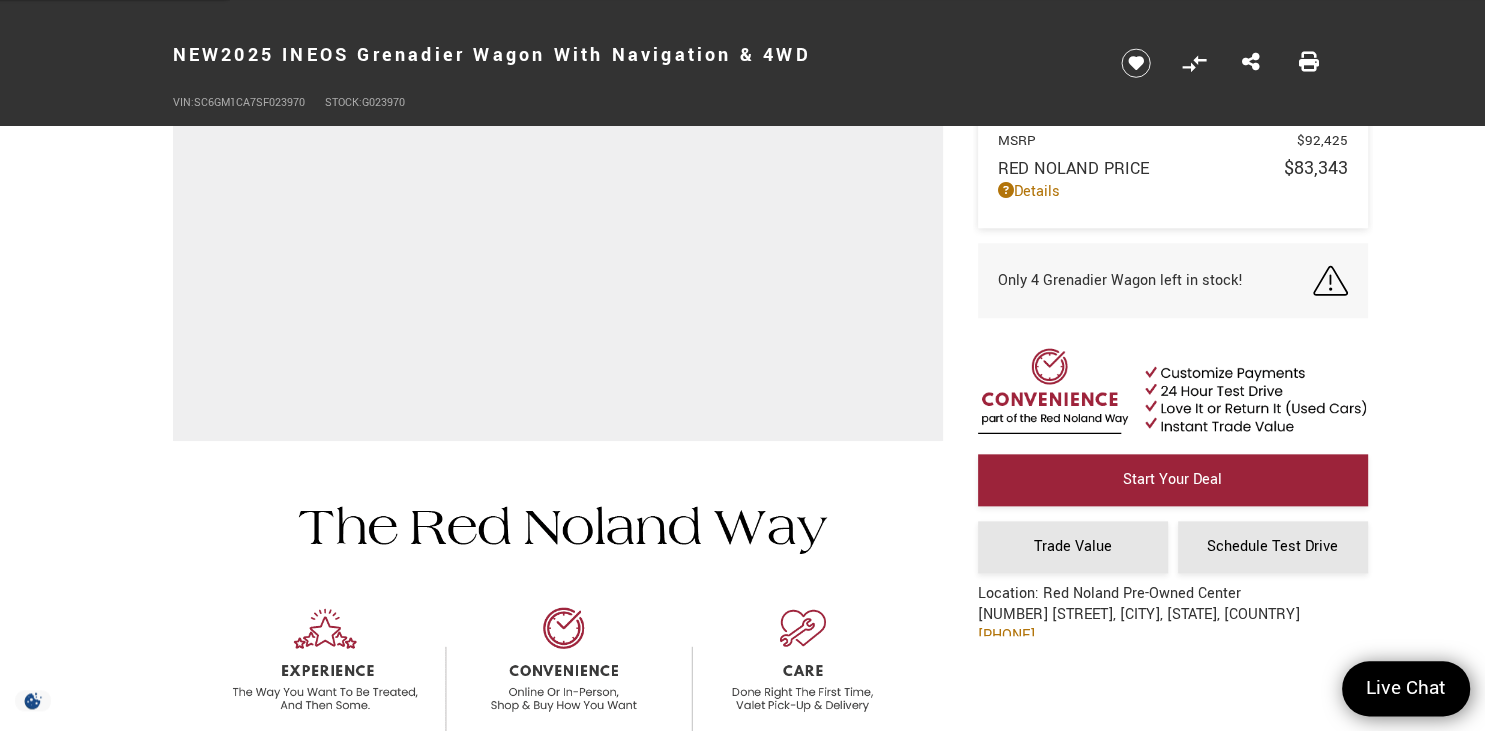 scroll, scrollTop: 324, scrollLeft: 0, axis: vertical 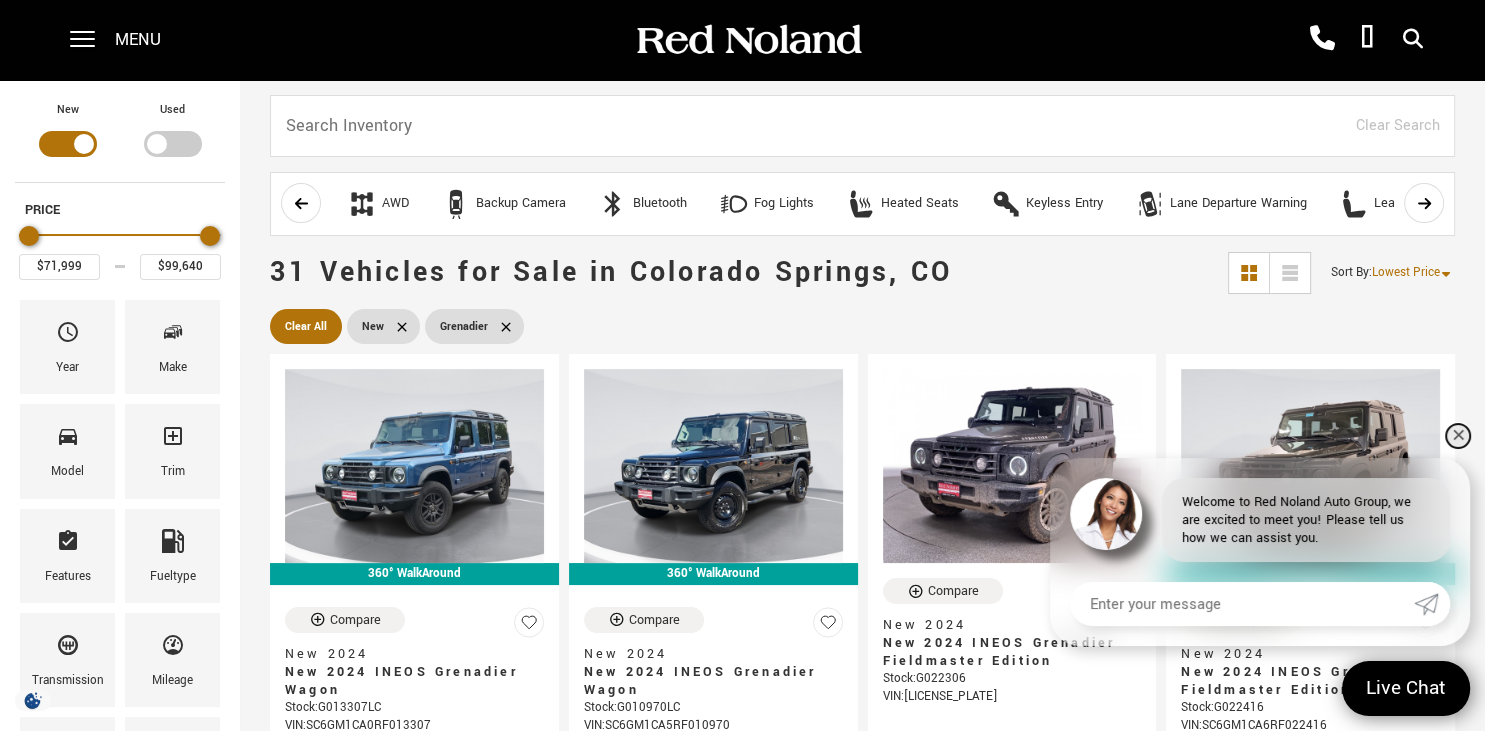 click on "✕" at bounding box center [1458, 436] 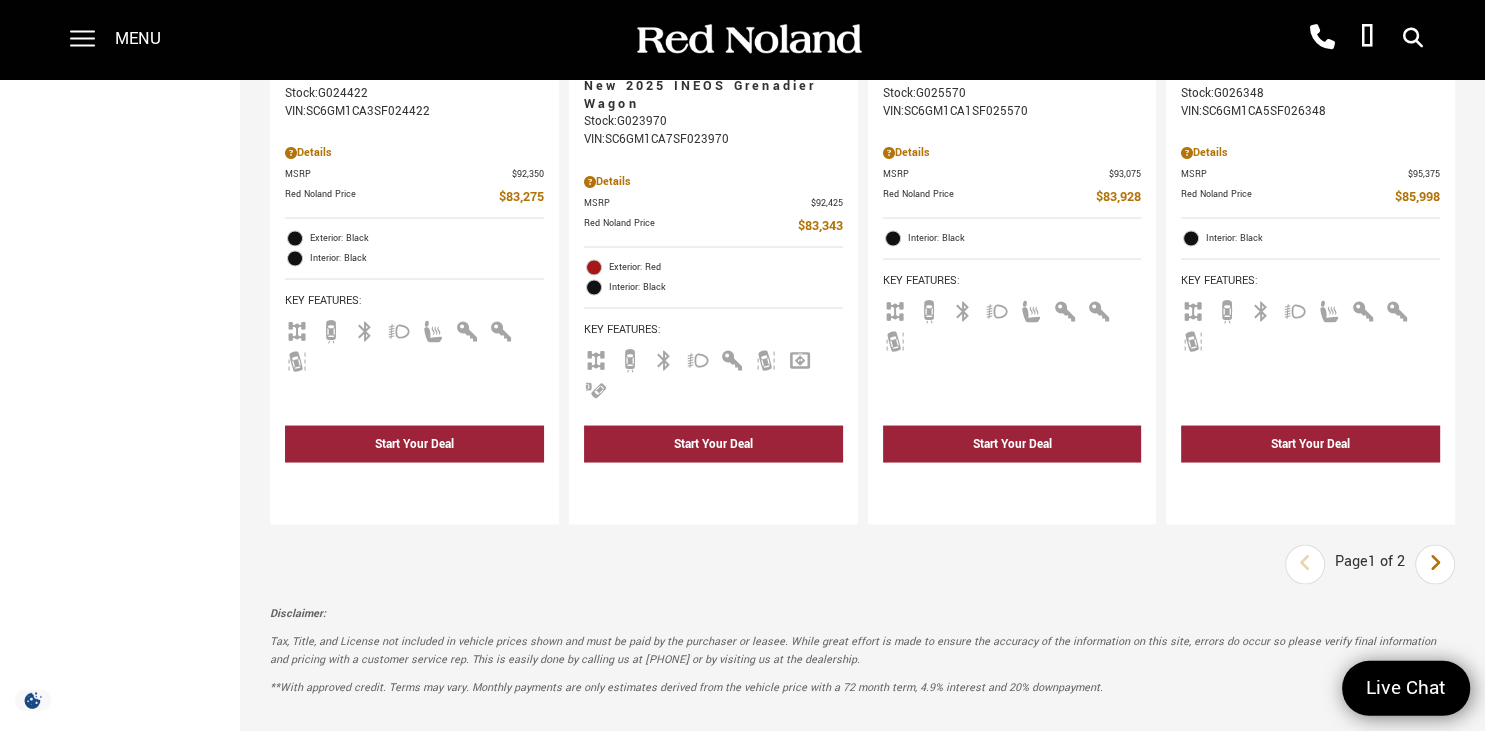 scroll, scrollTop: 3631, scrollLeft: 0, axis: vertical 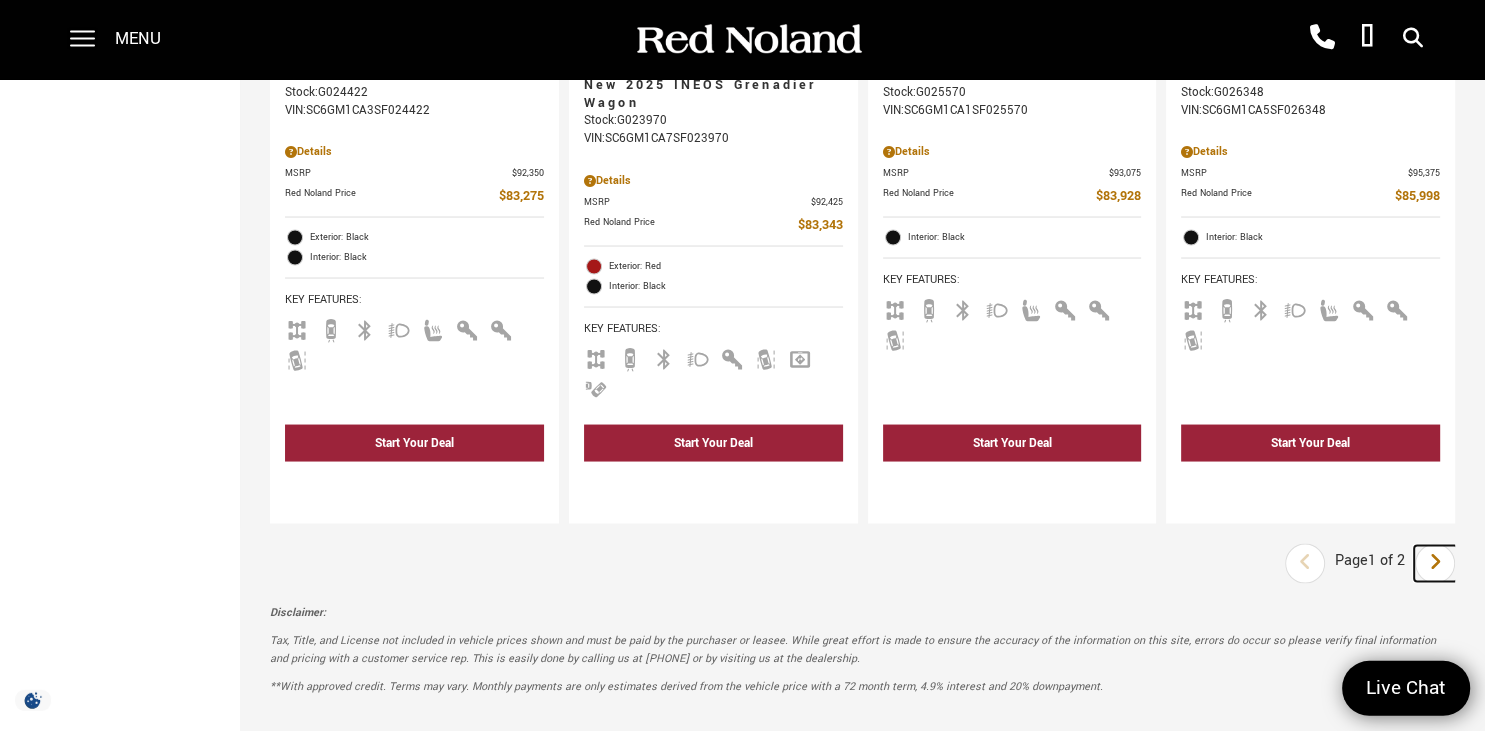 click at bounding box center [1435, 562] 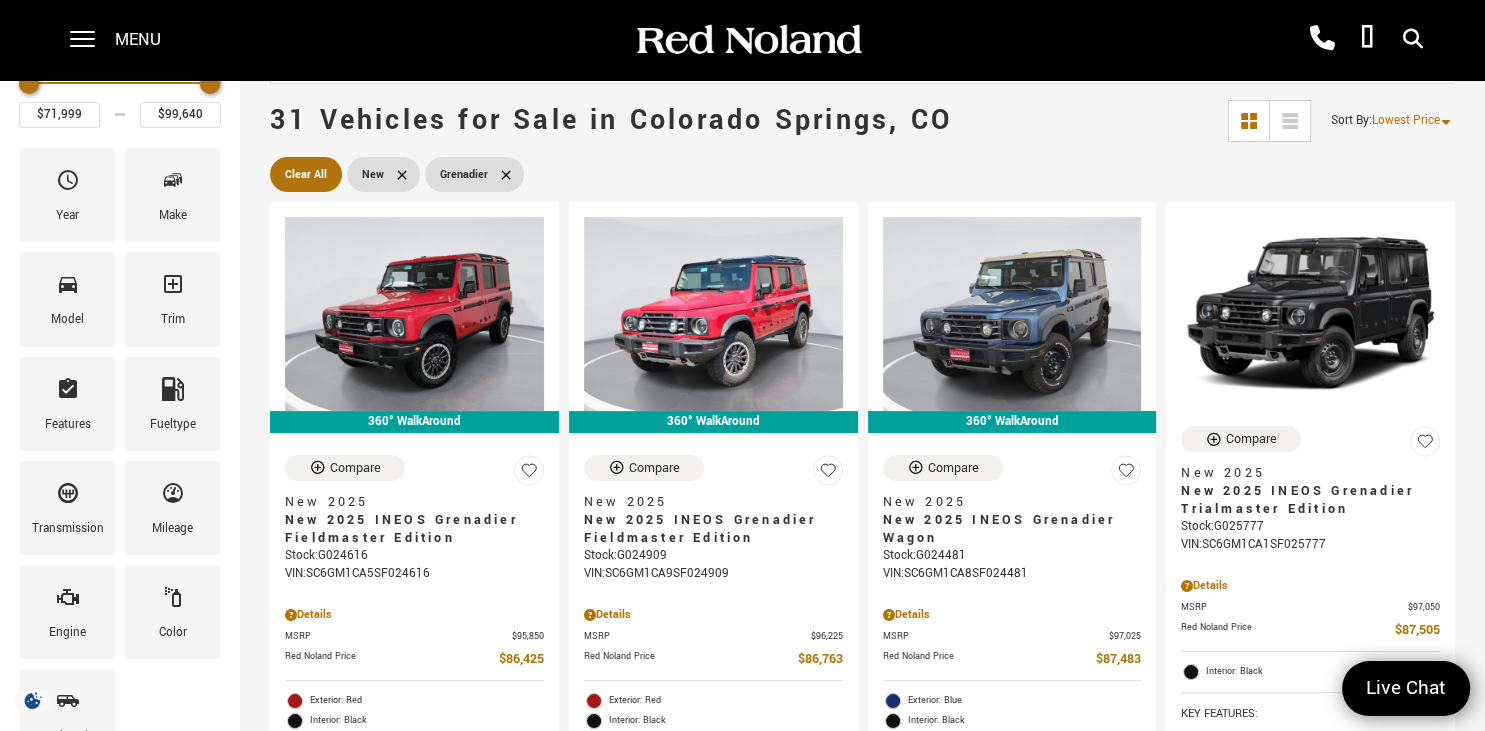 scroll, scrollTop: 226, scrollLeft: 0, axis: vertical 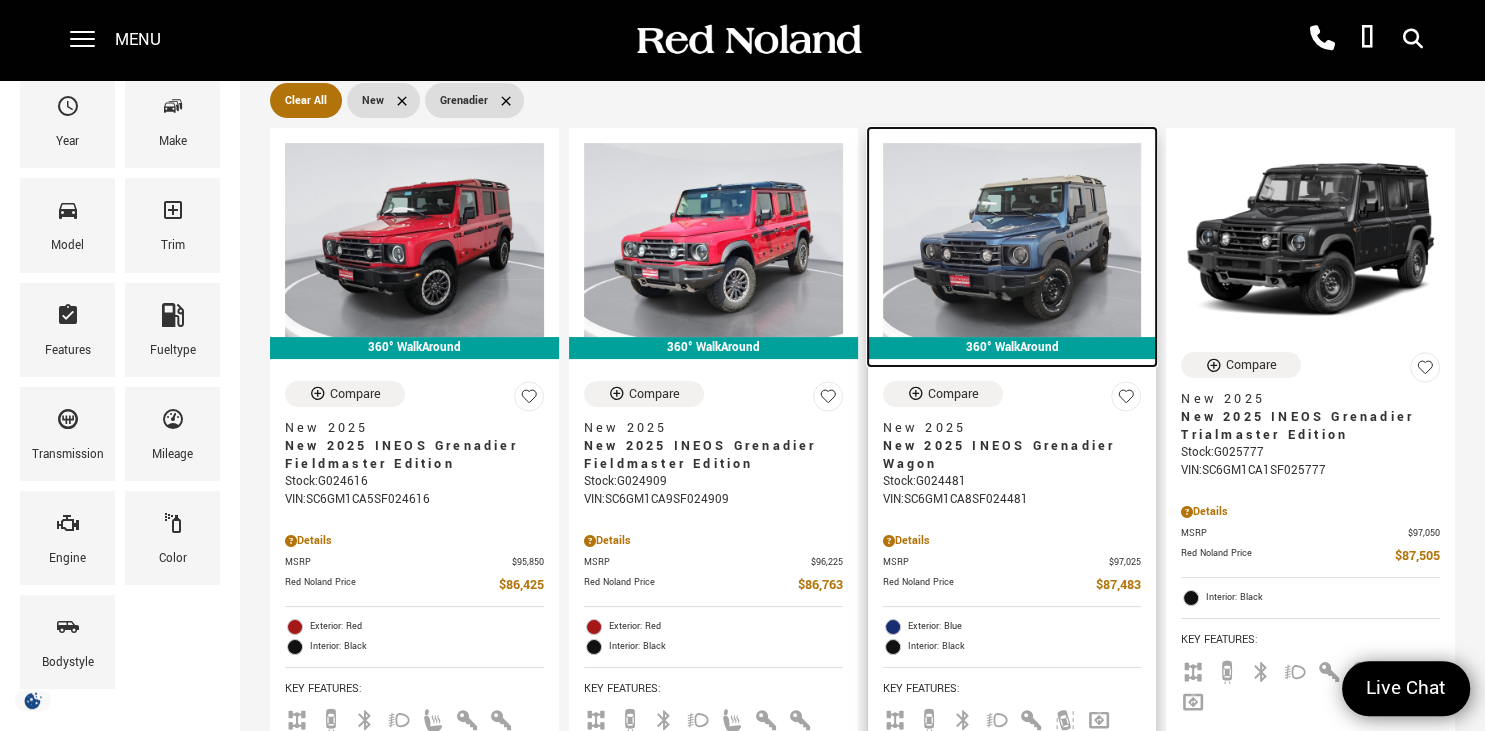 click at bounding box center (1012, 240) 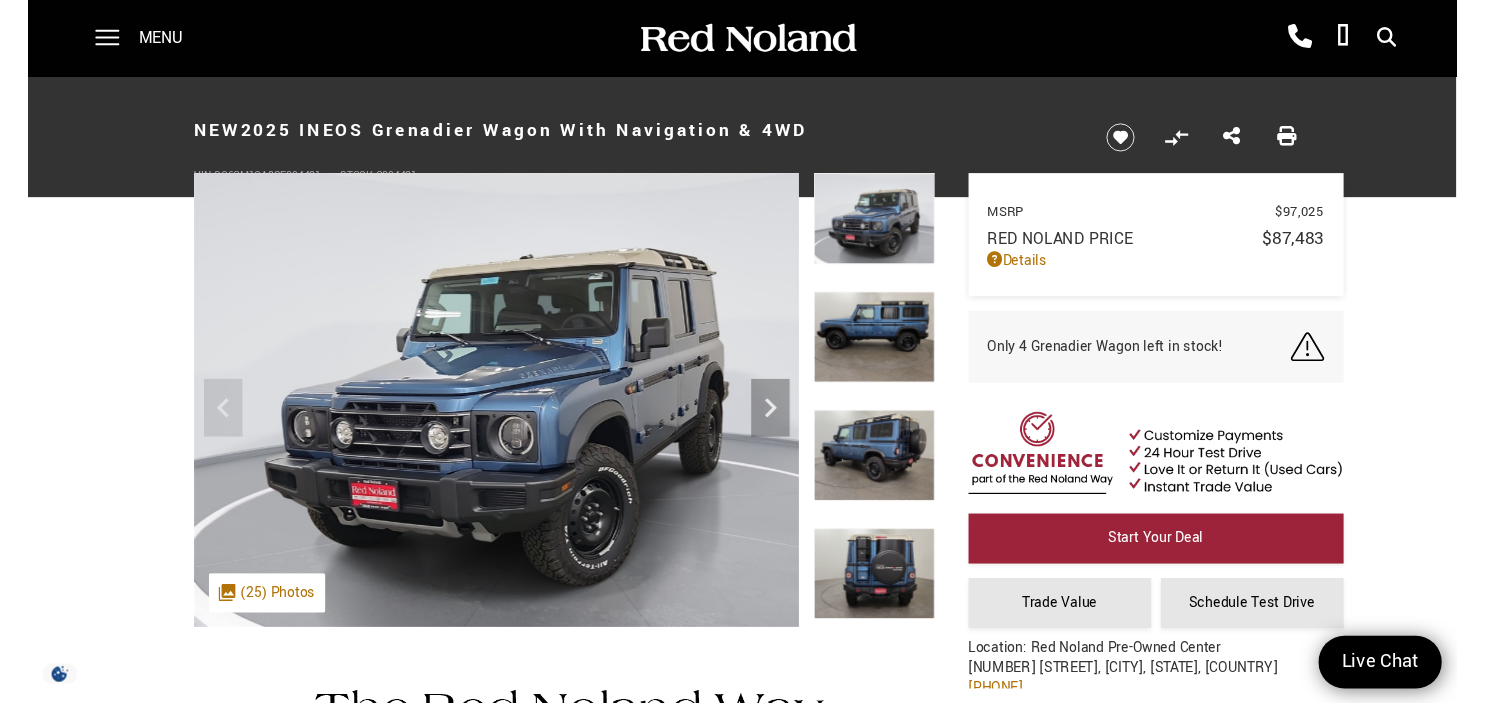 scroll, scrollTop: 0, scrollLeft: 0, axis: both 